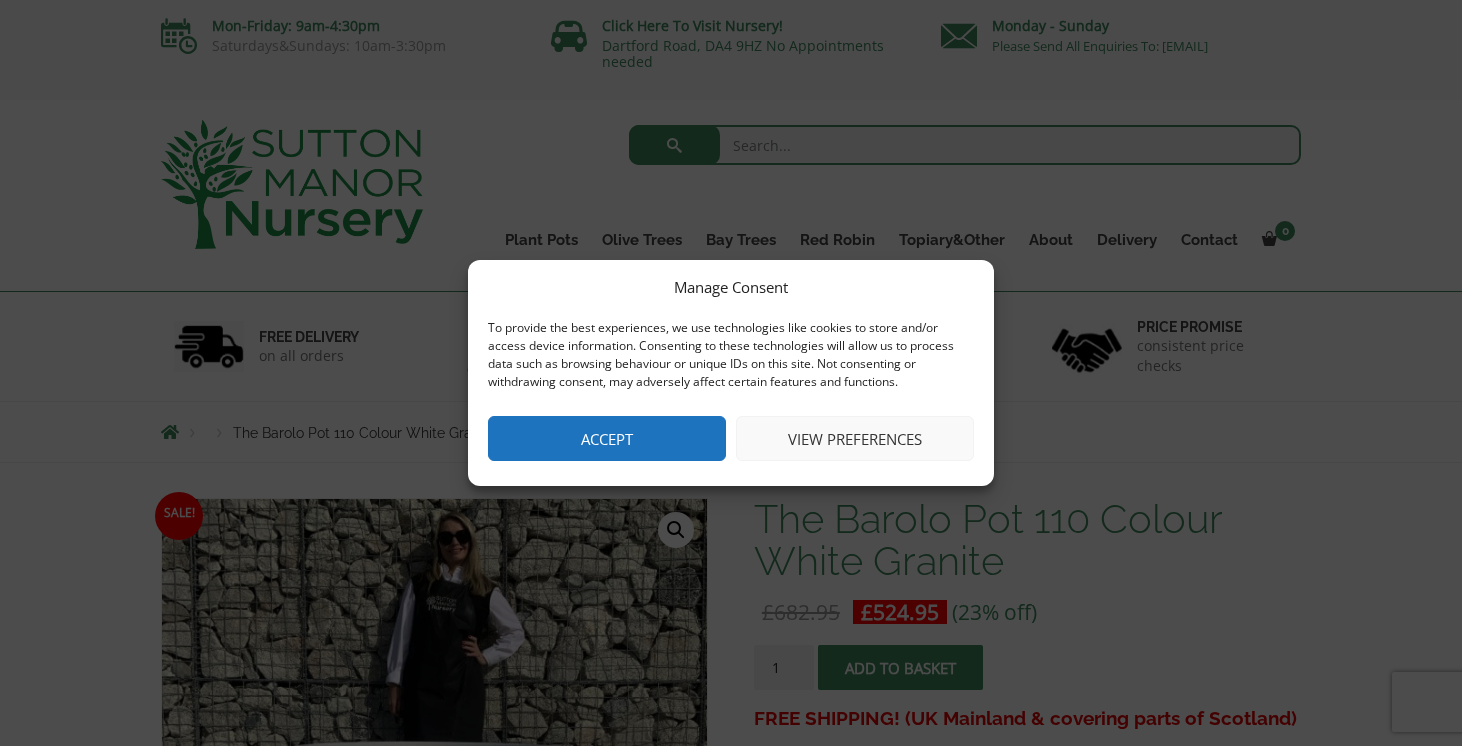scroll, scrollTop: 0, scrollLeft: 0, axis: both 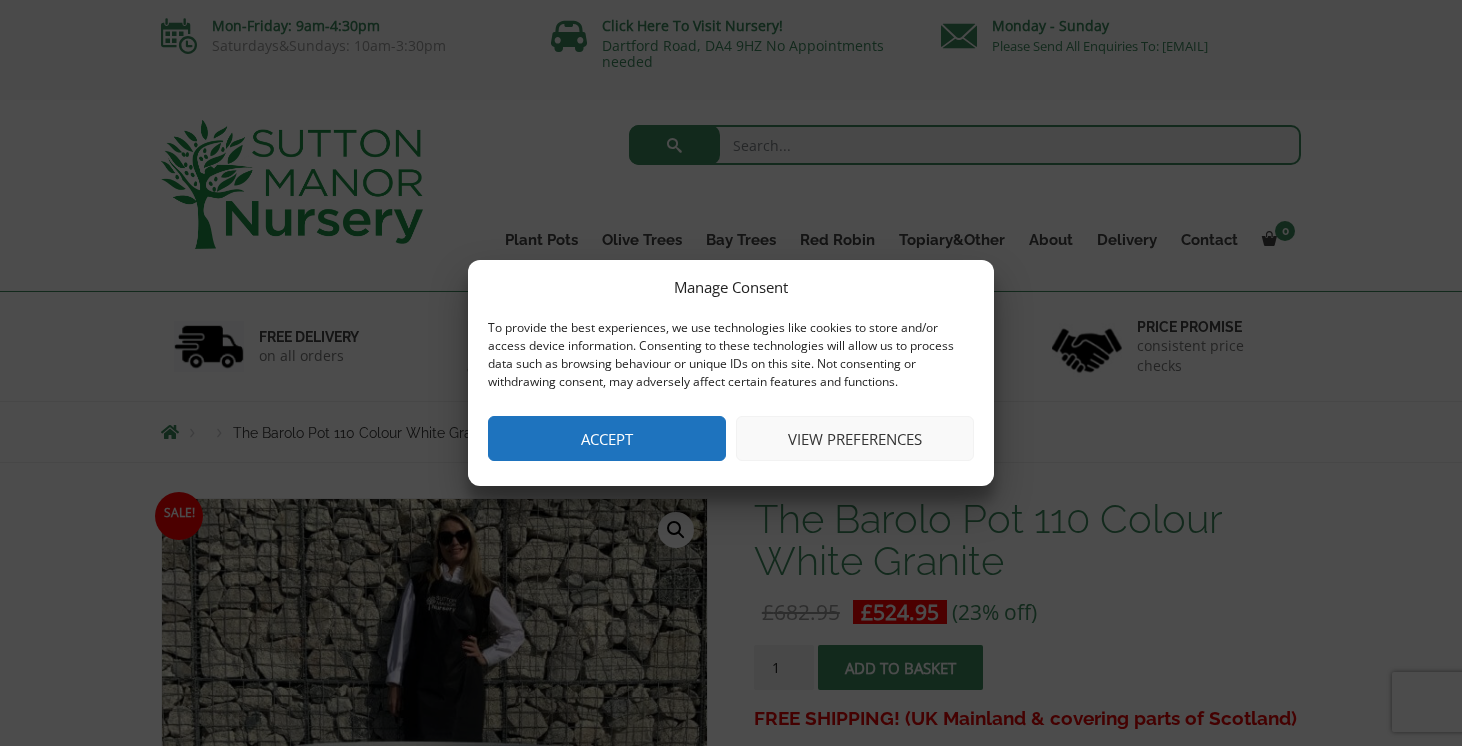 click on "Accept" at bounding box center (607, 438) 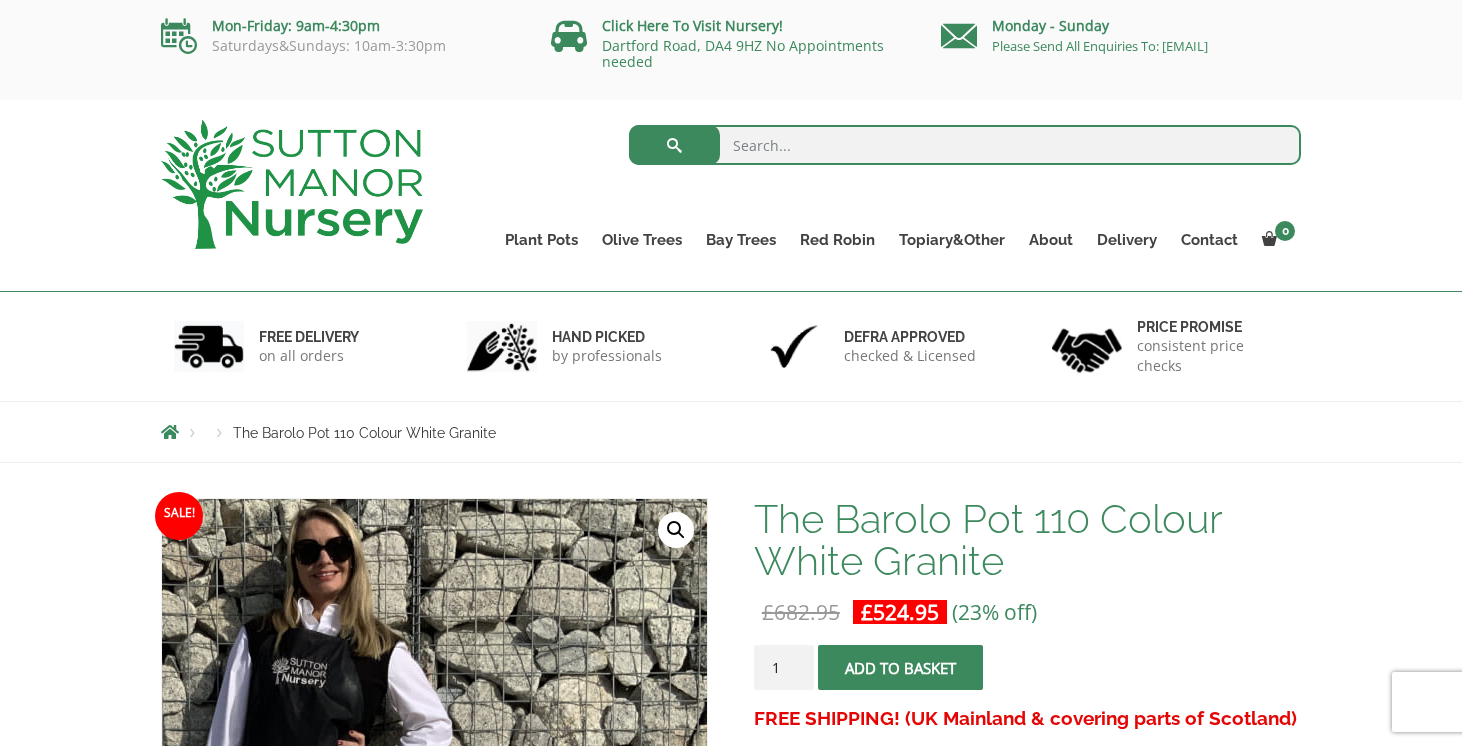 scroll, scrollTop: 448, scrollLeft: 0, axis: vertical 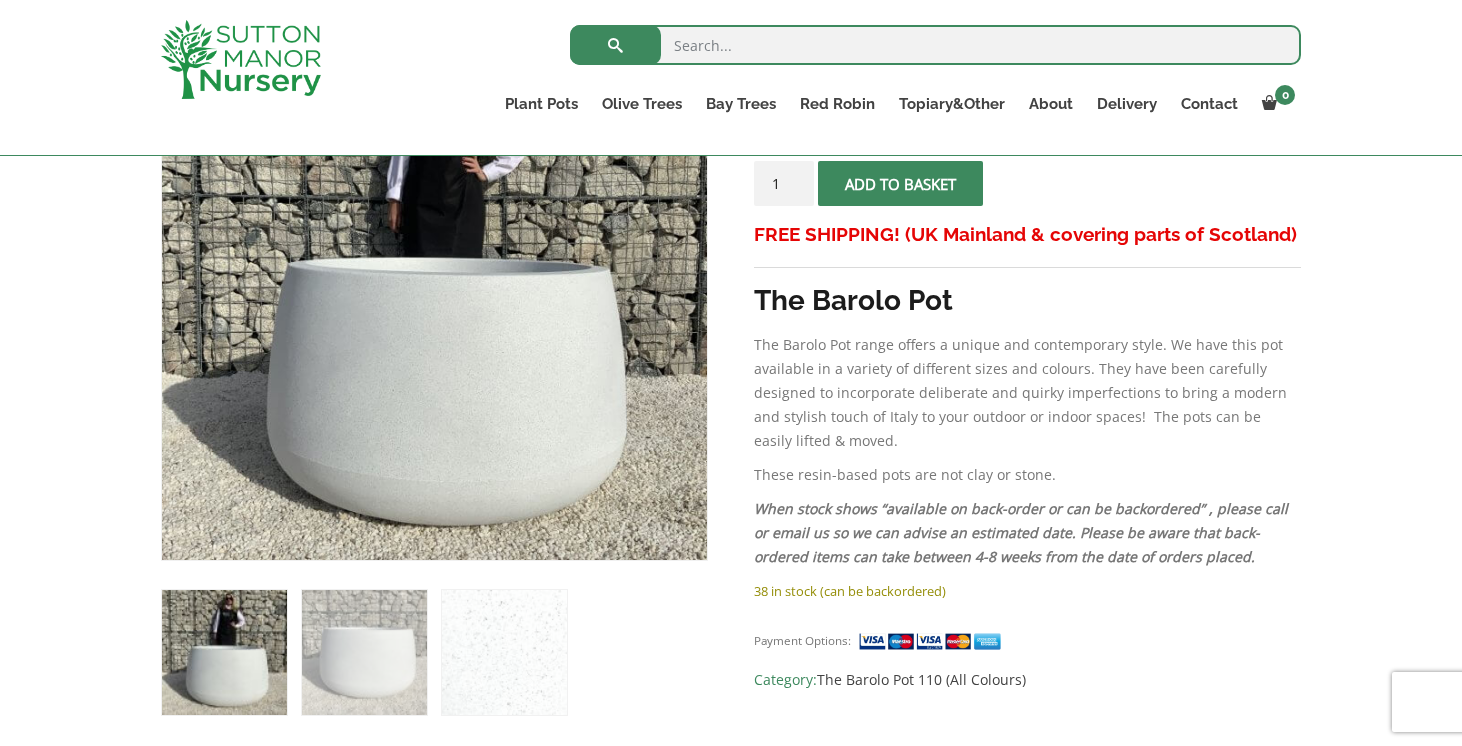 click at bounding box center (224, 652) 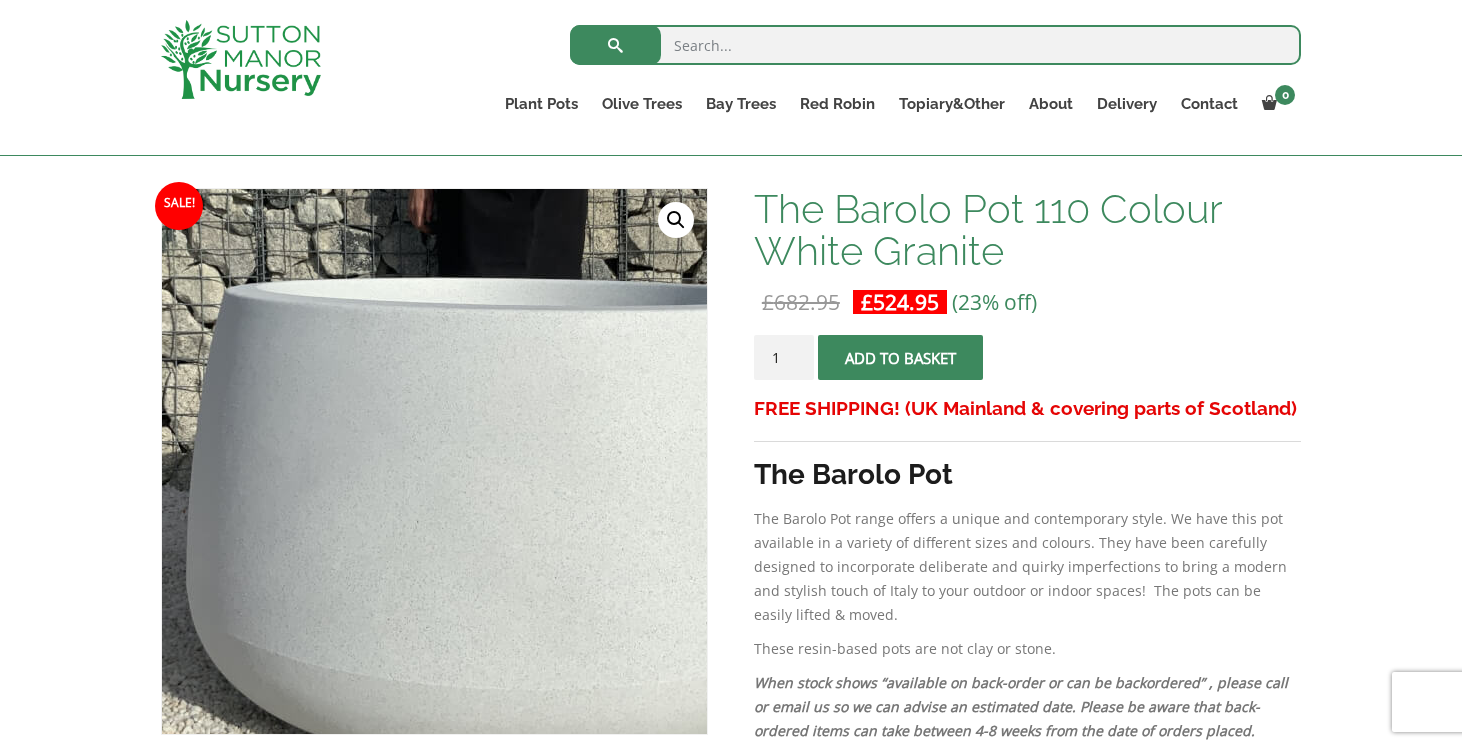 scroll, scrollTop: 276, scrollLeft: 0, axis: vertical 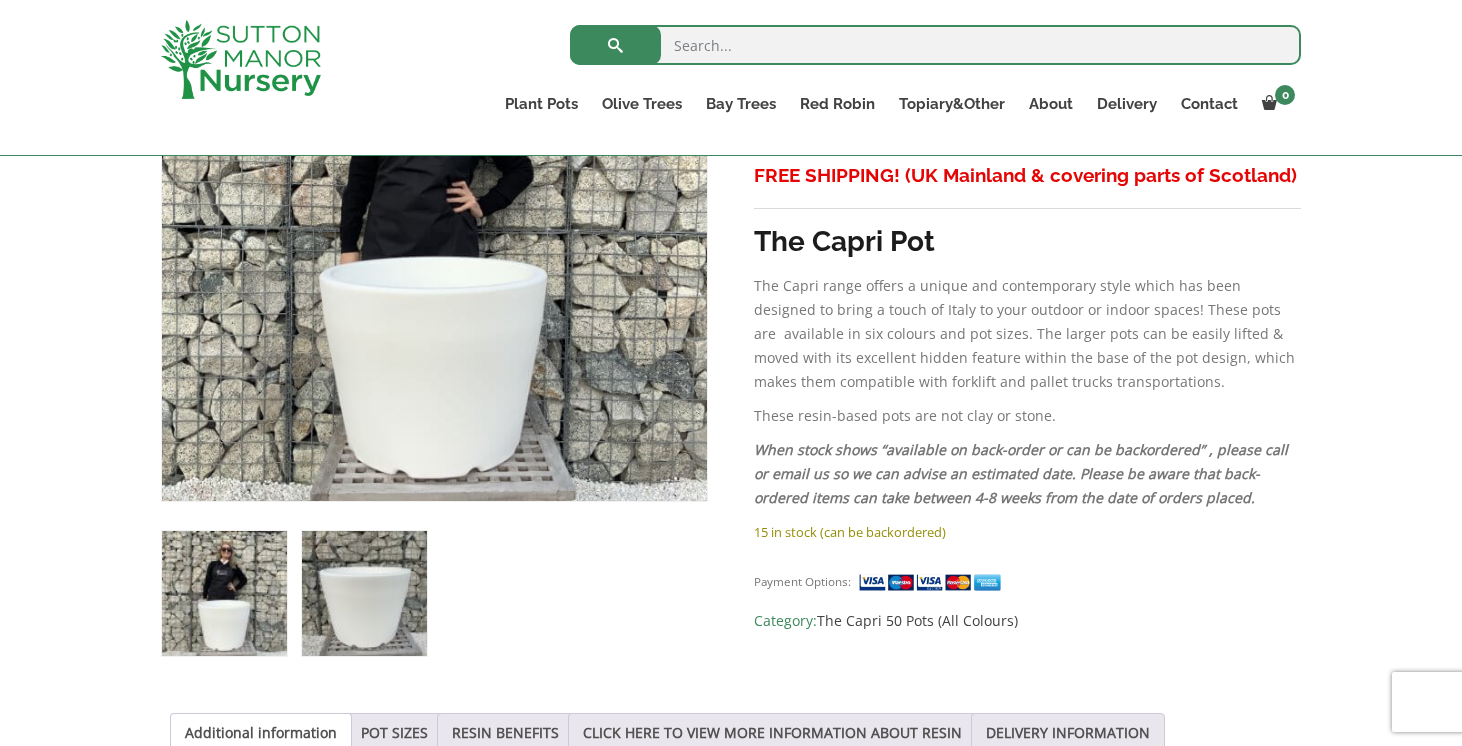 click at bounding box center (364, 593) 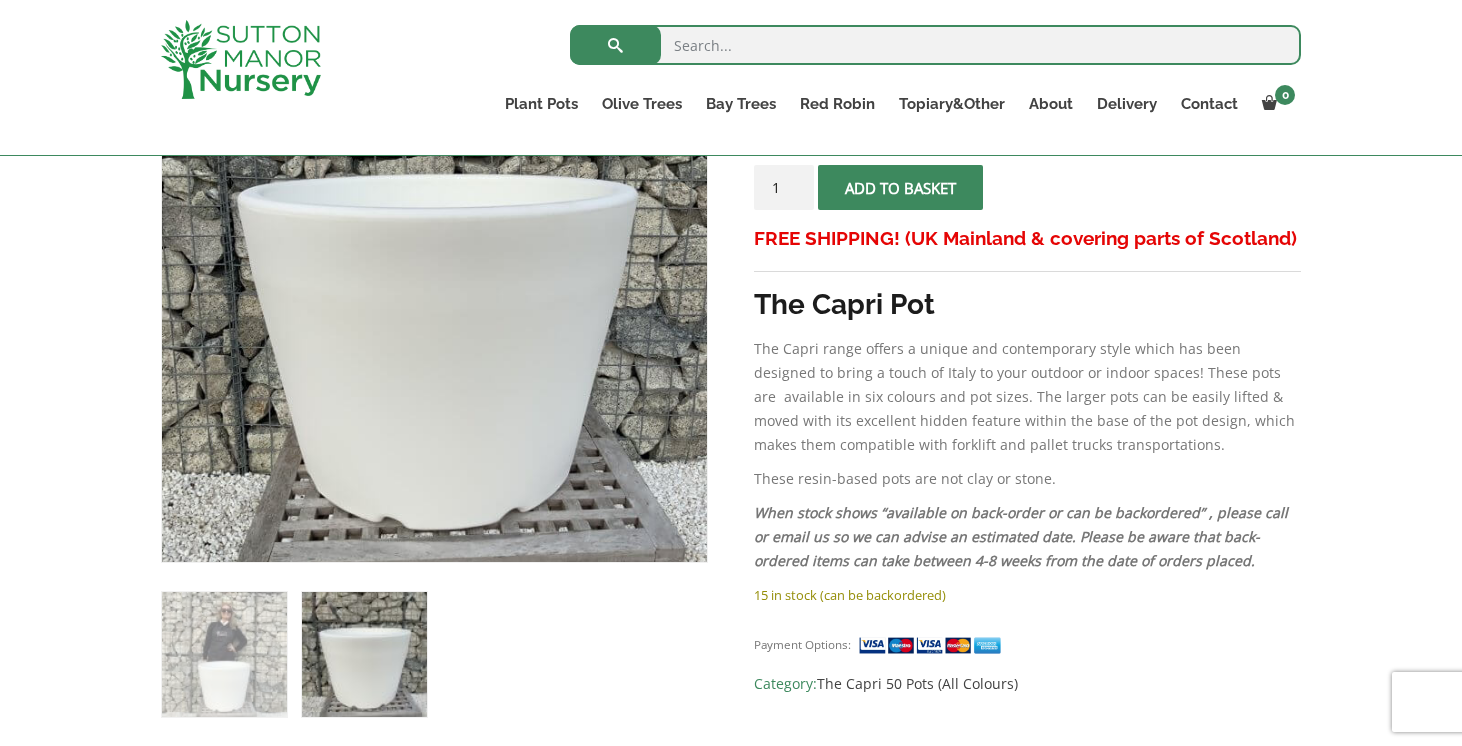 scroll, scrollTop: 182, scrollLeft: 0, axis: vertical 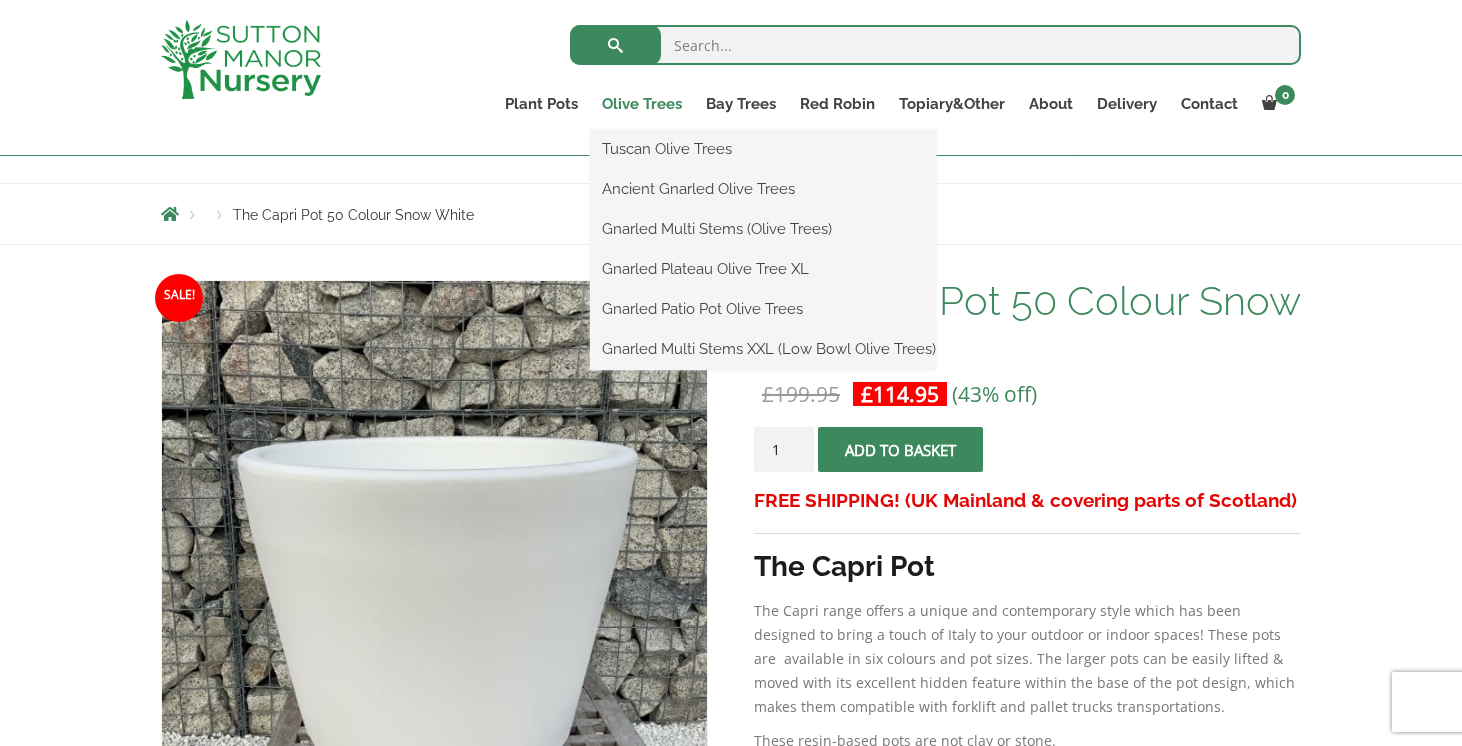 click on "Olive Trees" at bounding box center [642, 104] 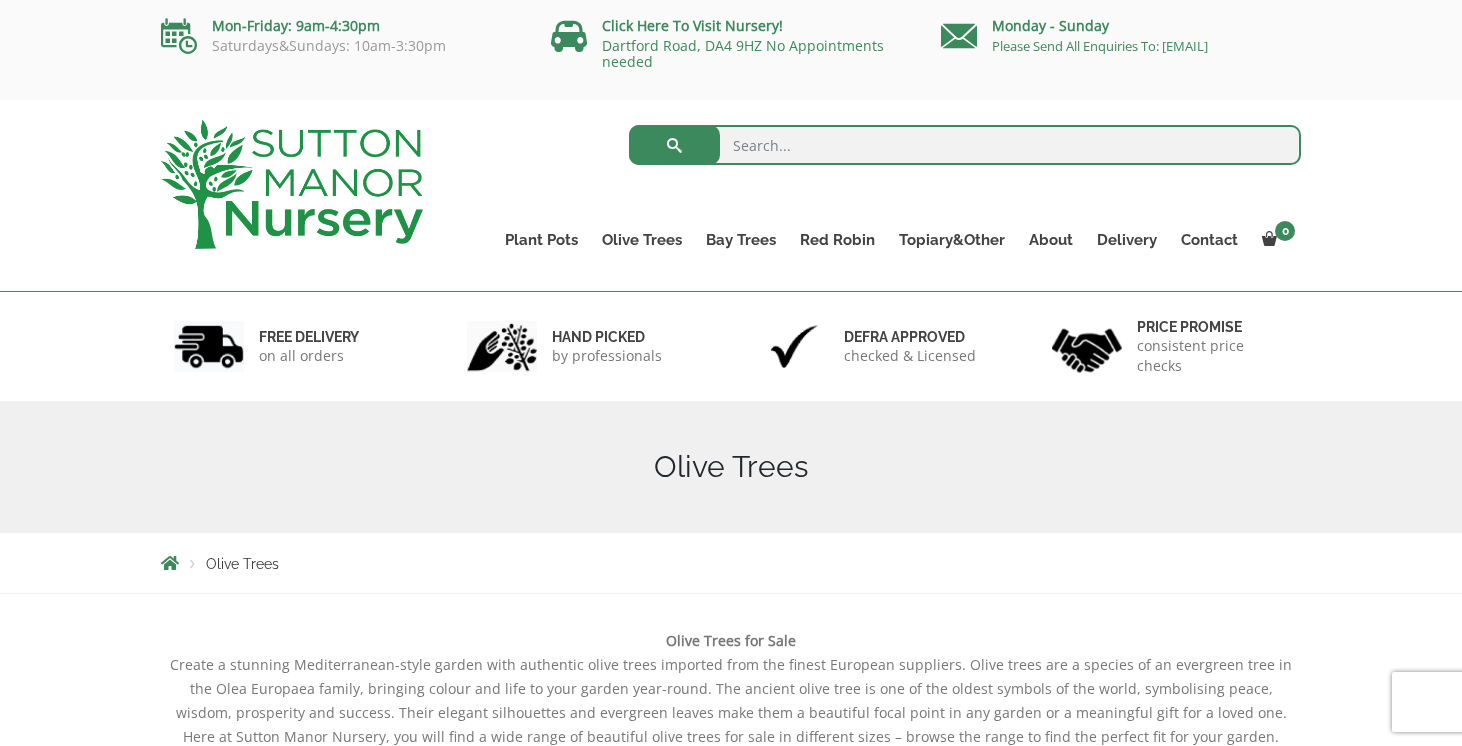 scroll, scrollTop: 0, scrollLeft: 0, axis: both 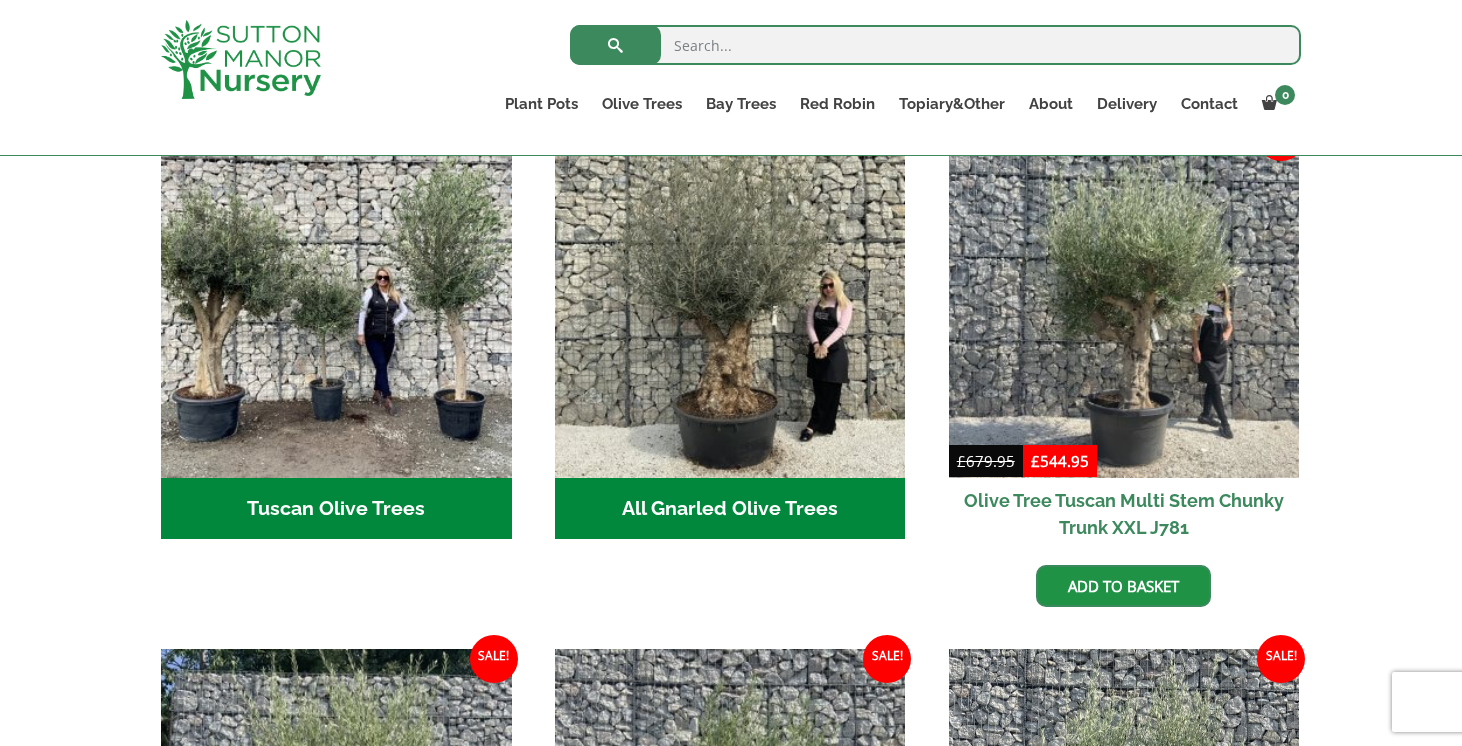 click on "Tuscan Olive Trees  (15)" at bounding box center (336, 509) 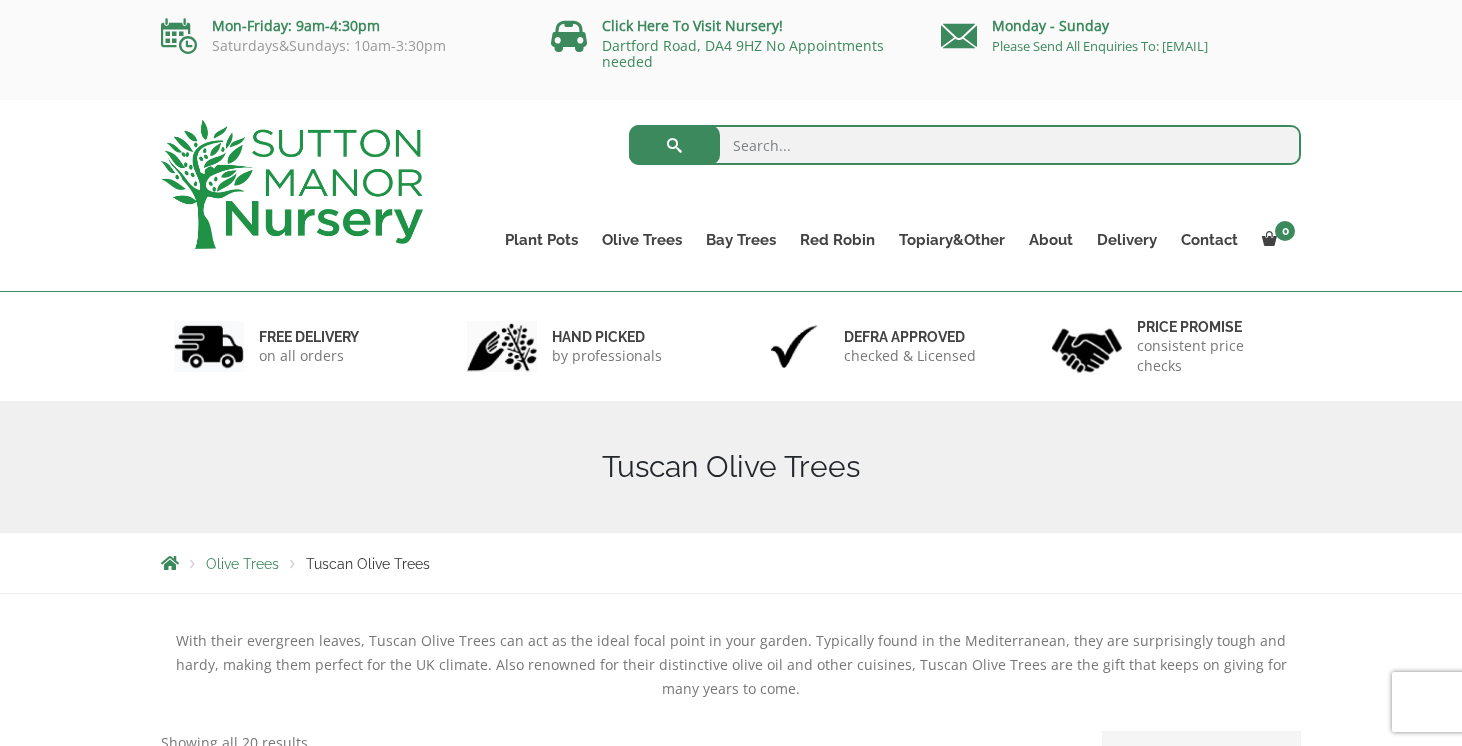 scroll, scrollTop: 0, scrollLeft: 0, axis: both 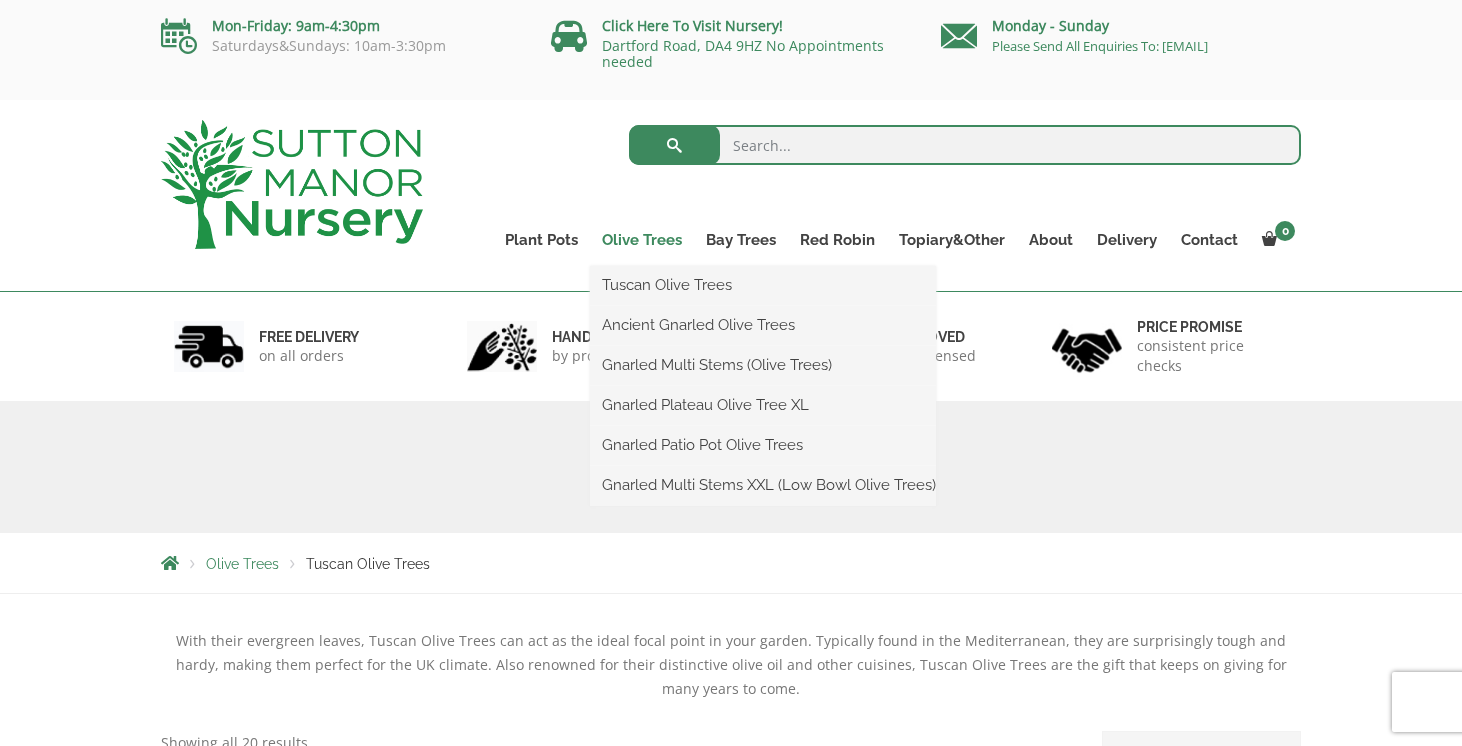 click on "Olive Trees" at bounding box center (642, 240) 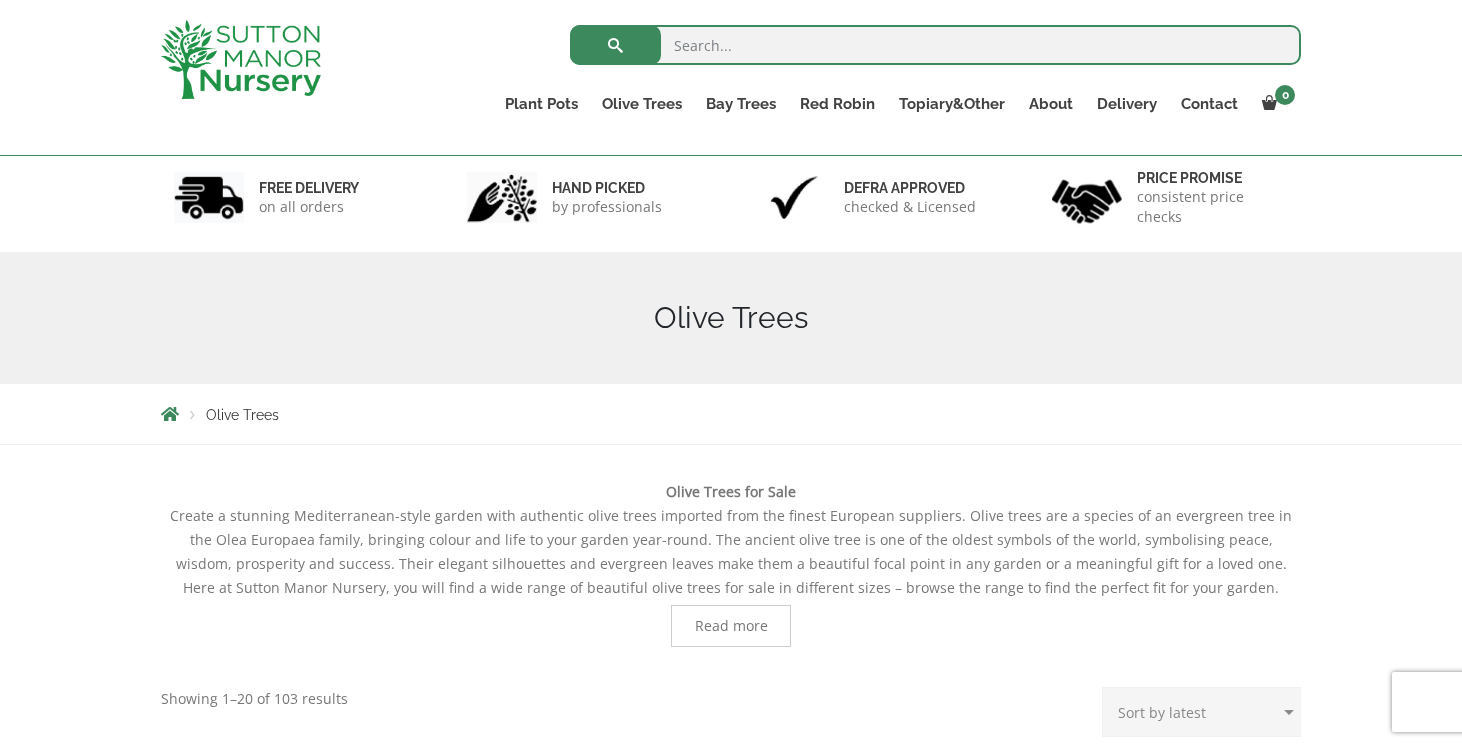 scroll, scrollTop: 334, scrollLeft: 0, axis: vertical 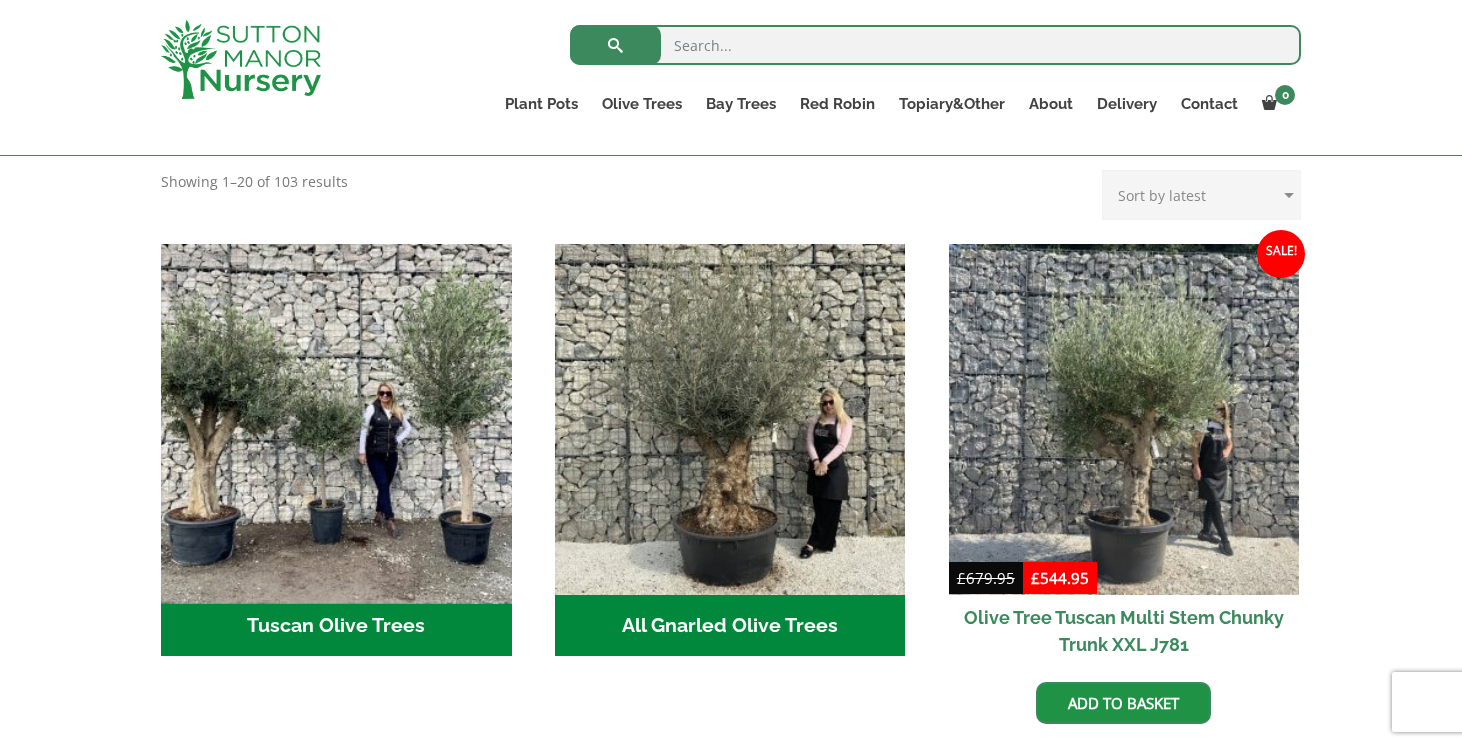 click at bounding box center (336, 419) 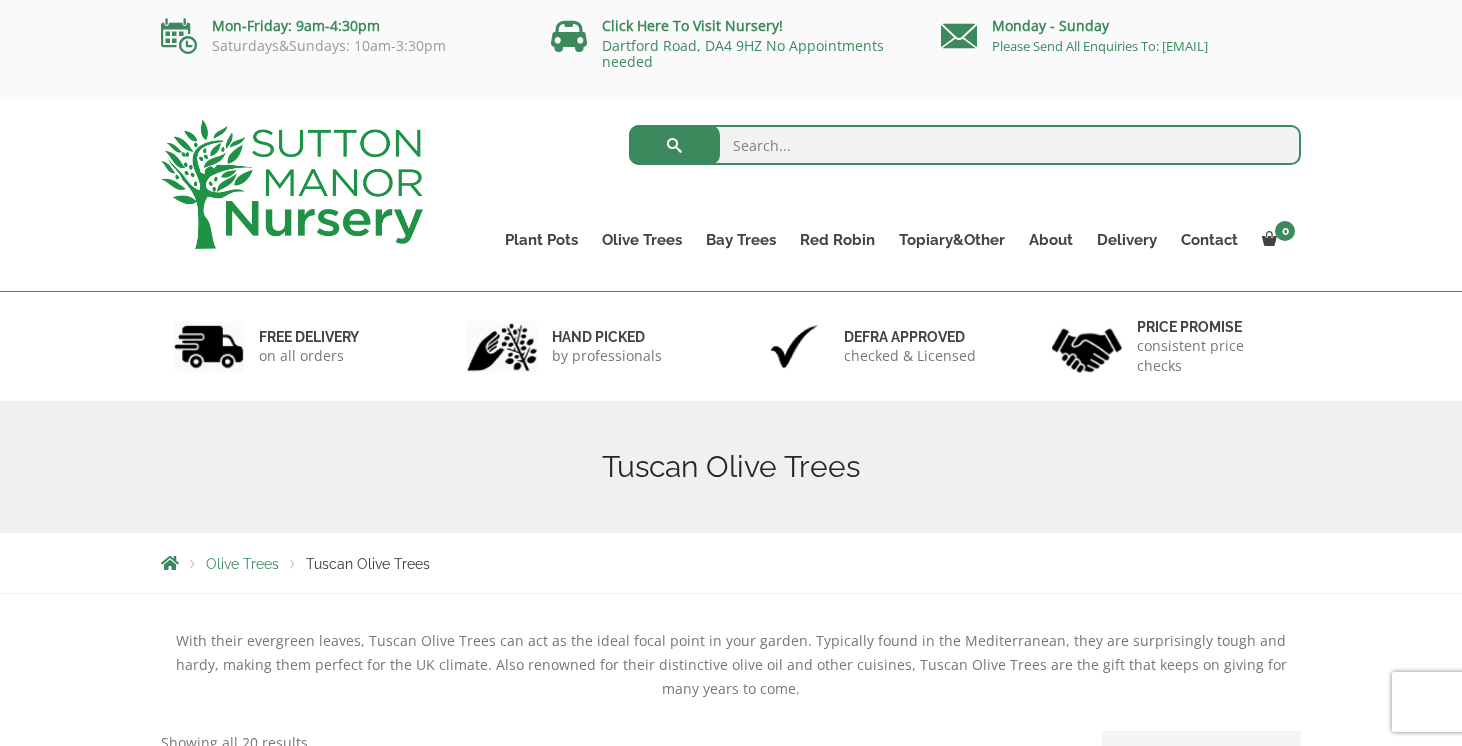 scroll, scrollTop: 0, scrollLeft: 0, axis: both 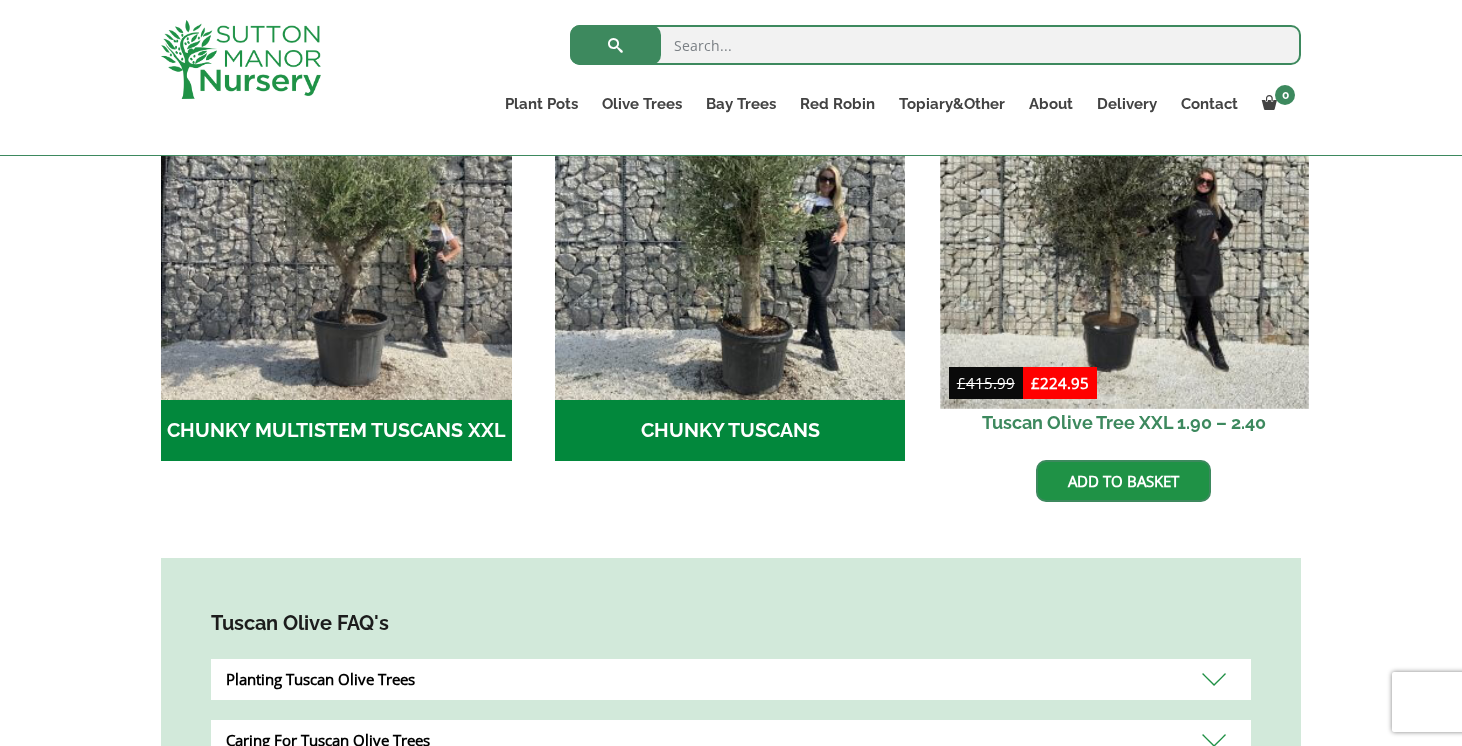 click at bounding box center [1124, 224] 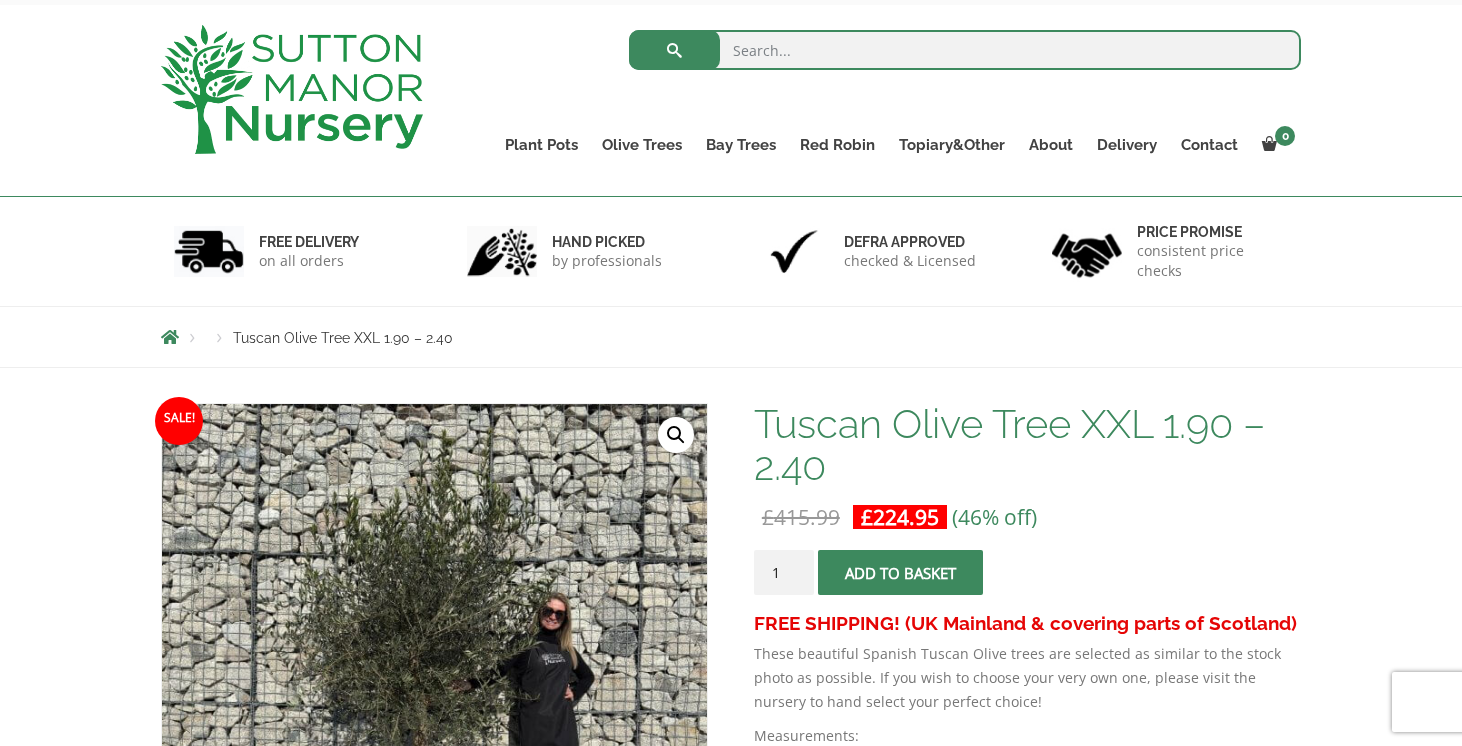 scroll, scrollTop: 222, scrollLeft: 0, axis: vertical 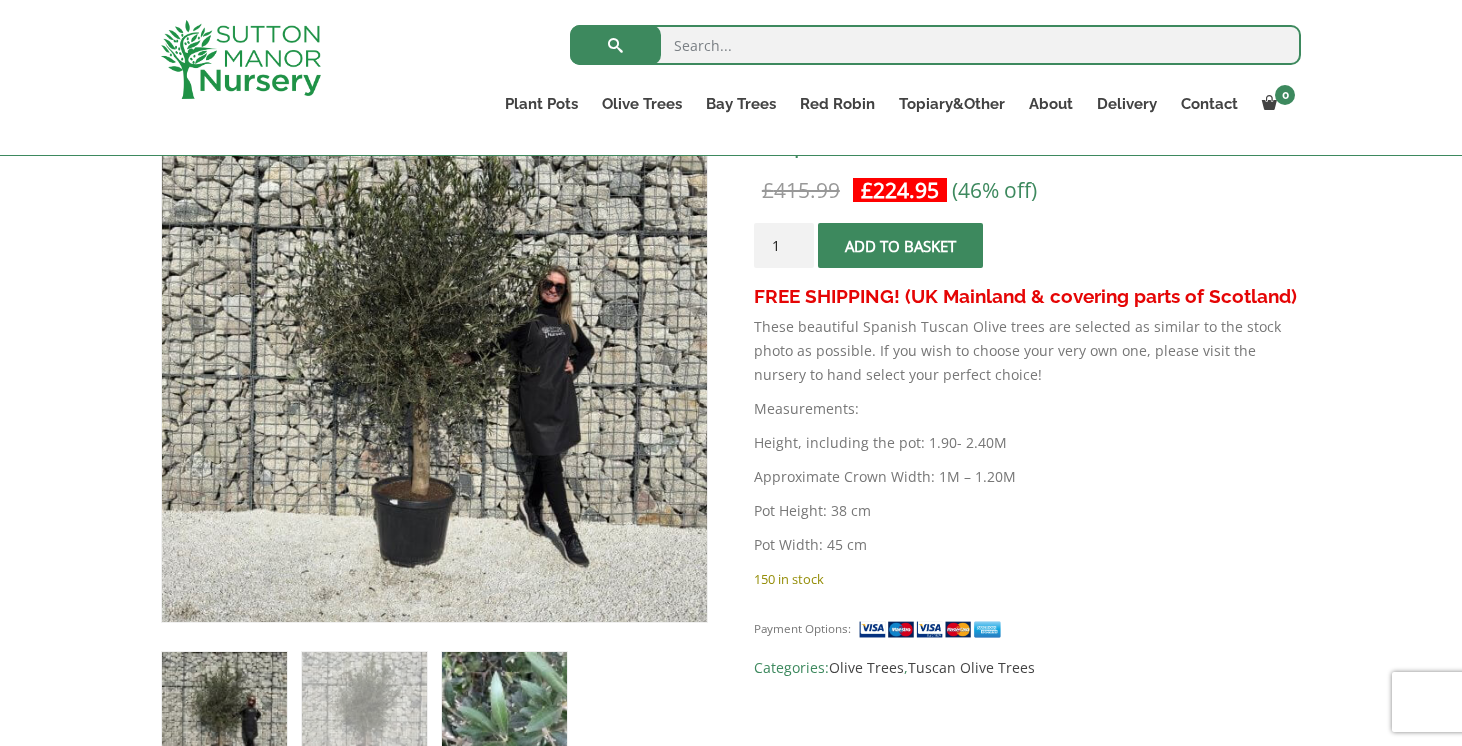 click at bounding box center (504, 714) 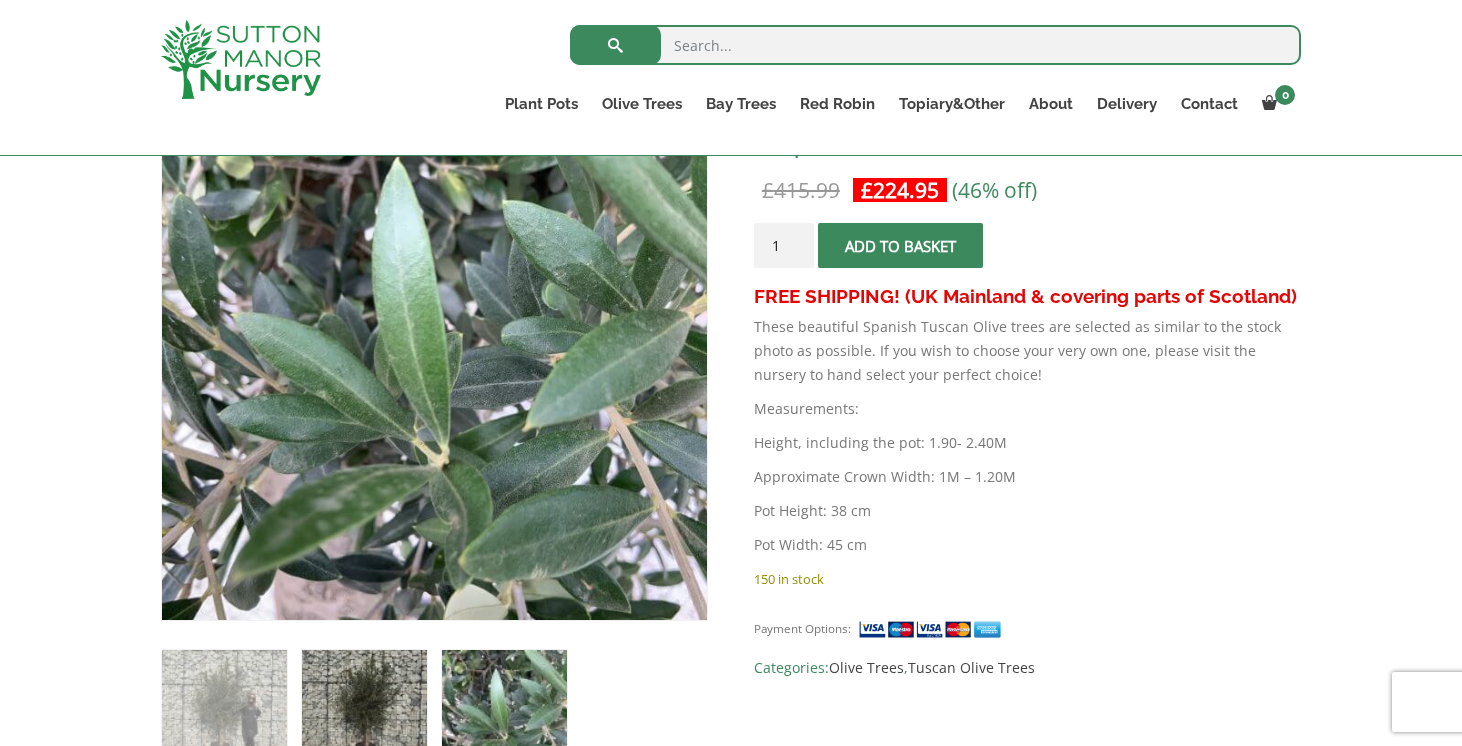 click at bounding box center [364, 712] 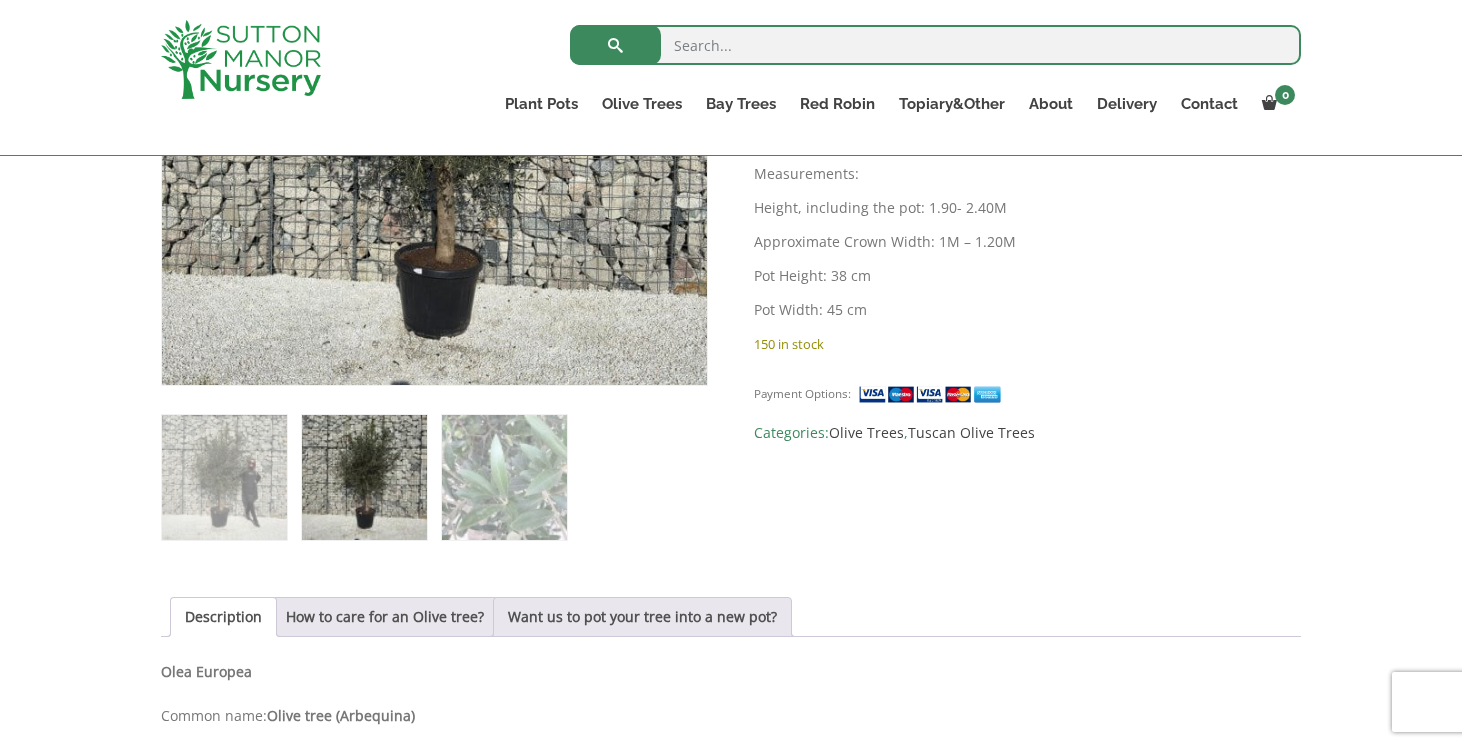 scroll, scrollTop: 937, scrollLeft: 0, axis: vertical 